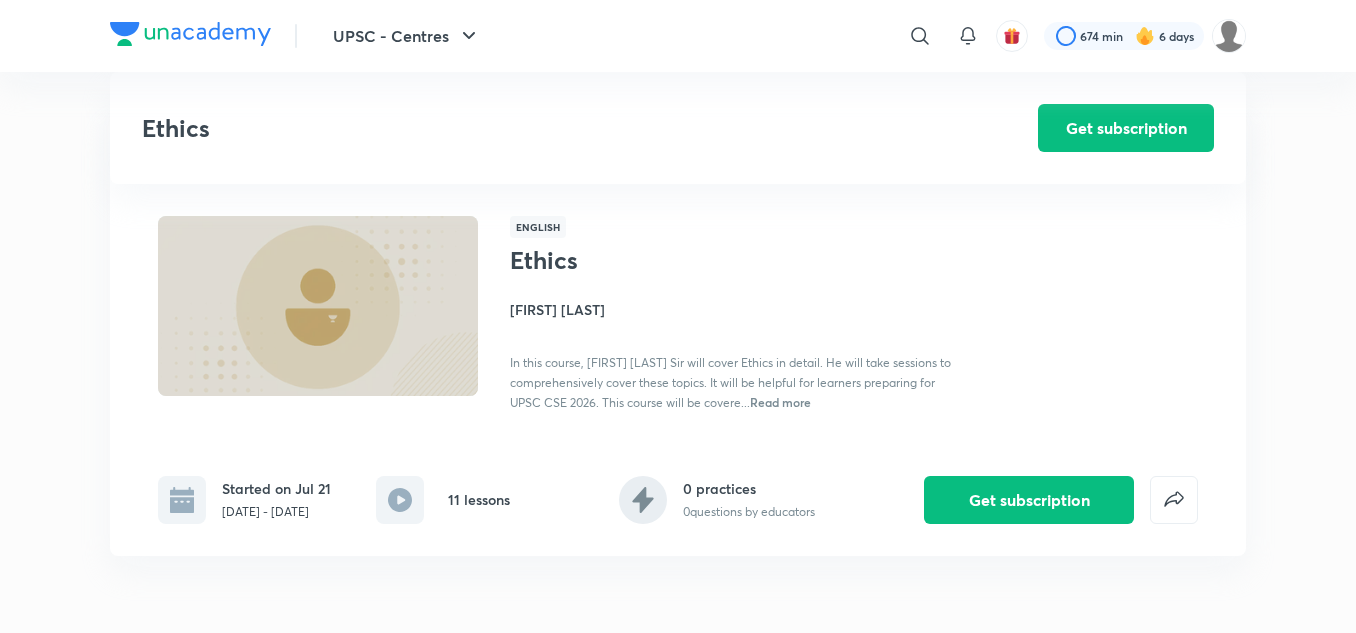 scroll, scrollTop: 2209, scrollLeft: 0, axis: vertical 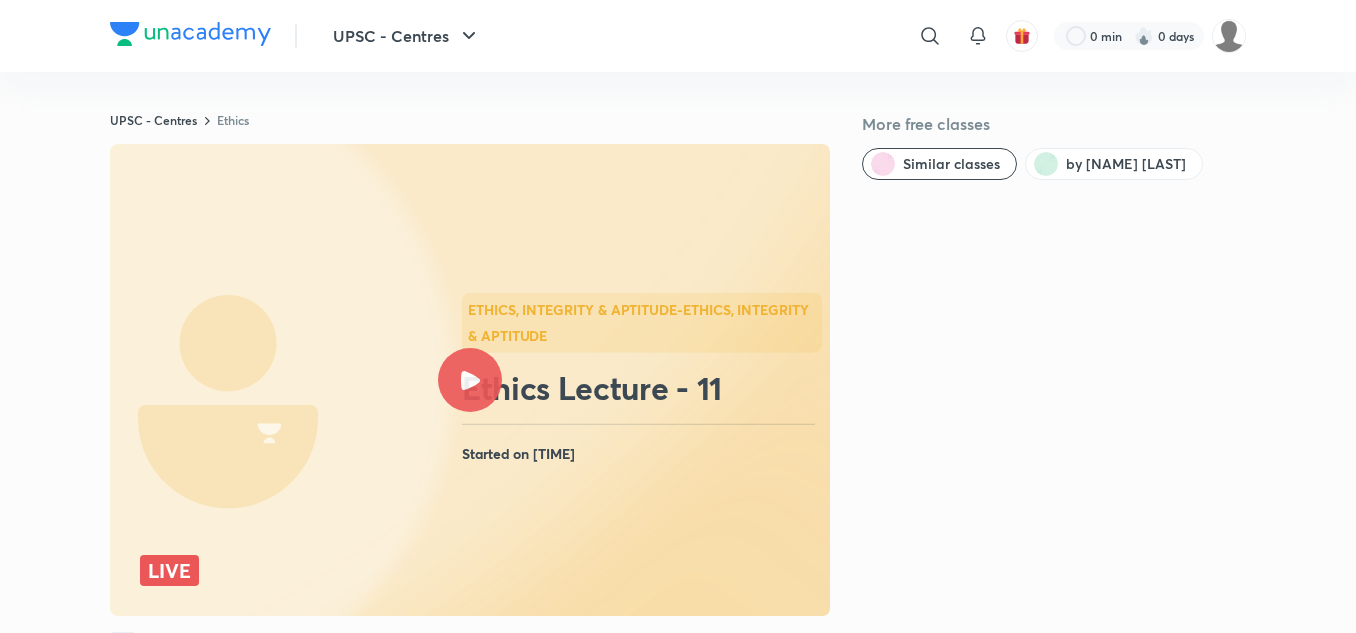 click at bounding box center [470, 380] 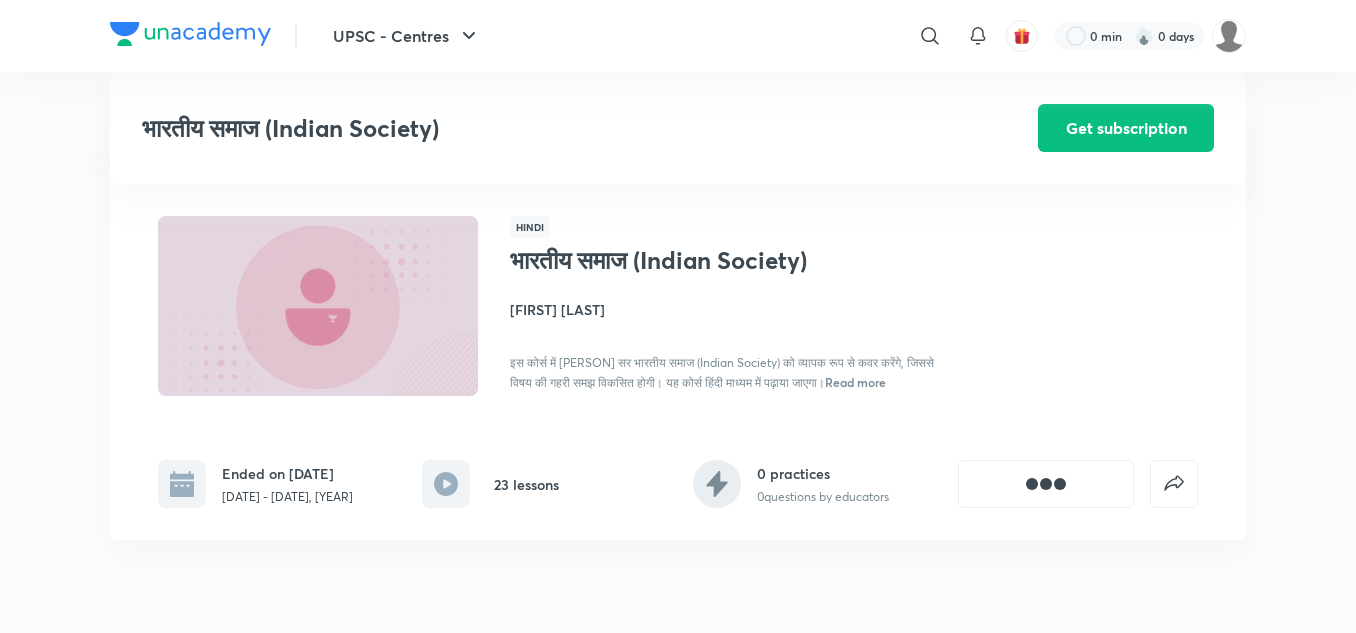 scroll, scrollTop: 1513, scrollLeft: 0, axis: vertical 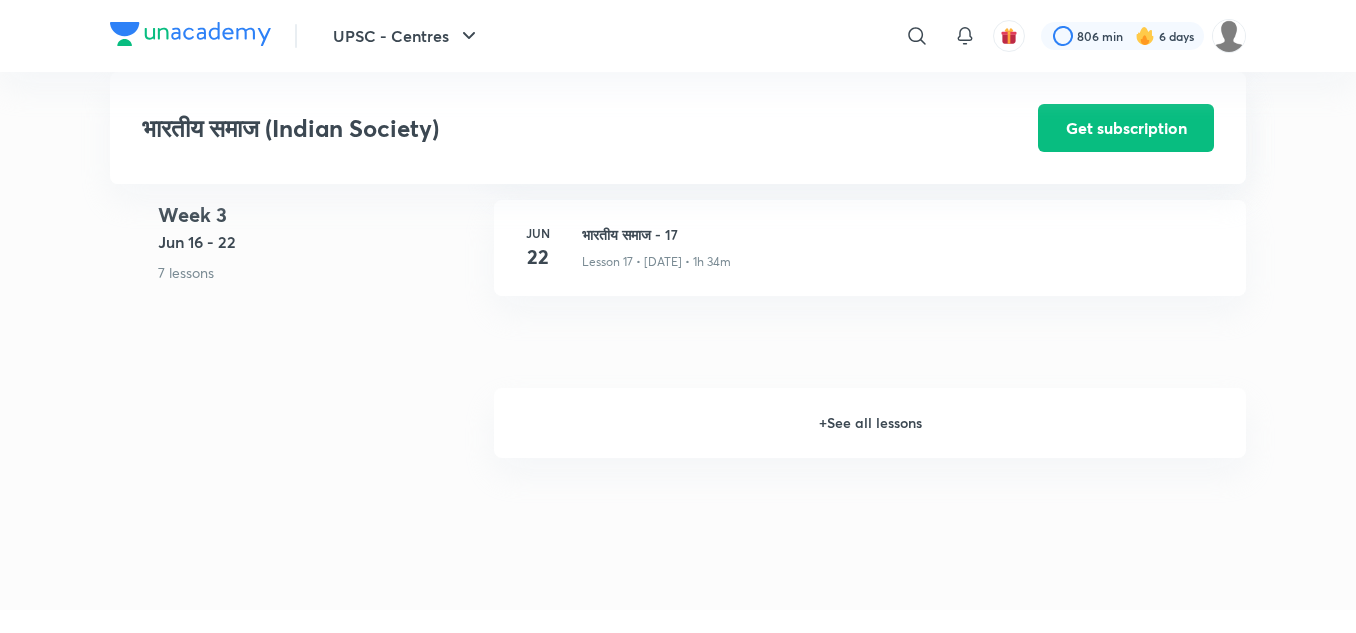 click on "+  See all lessons" at bounding box center (870, 423) 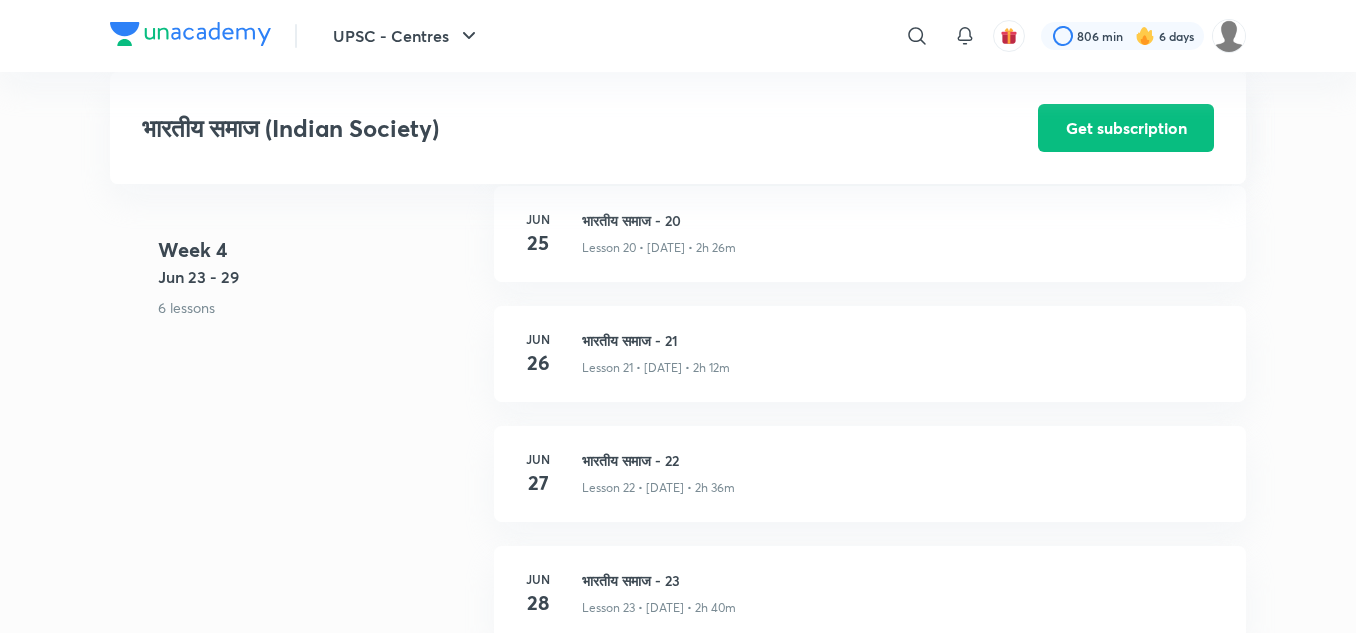 scroll, scrollTop: 3301, scrollLeft: 0, axis: vertical 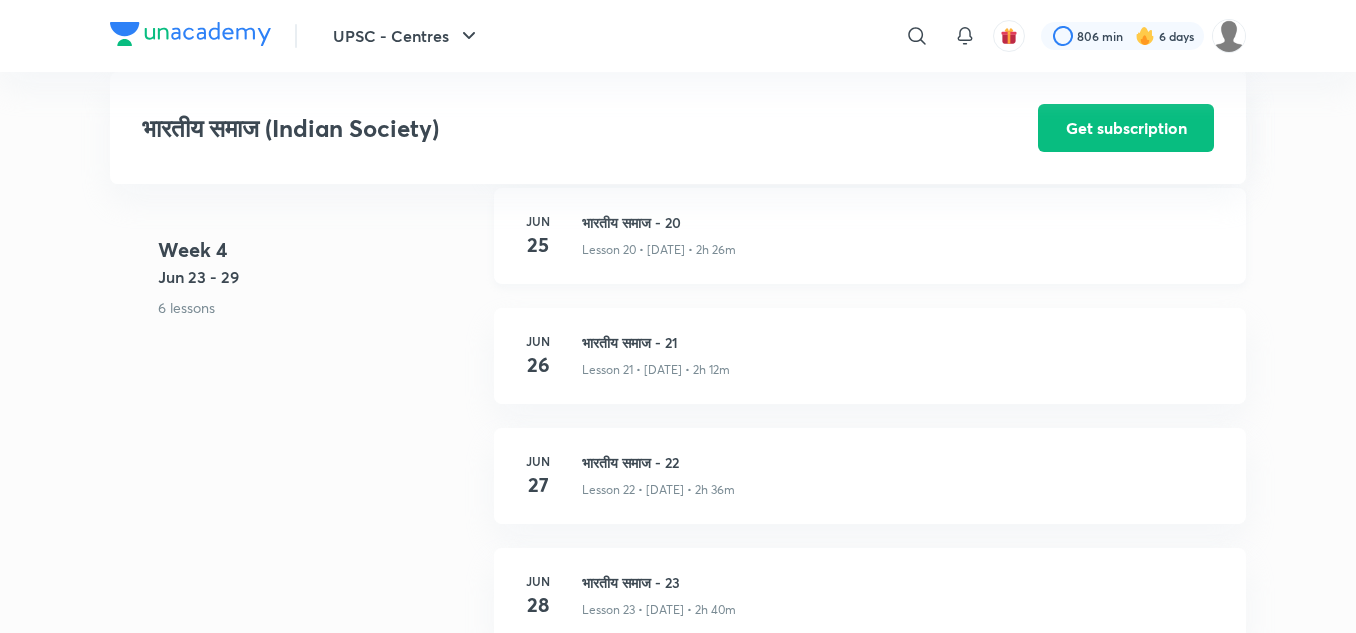 click on "भारतीय समाज - 20" at bounding box center [902, 222] 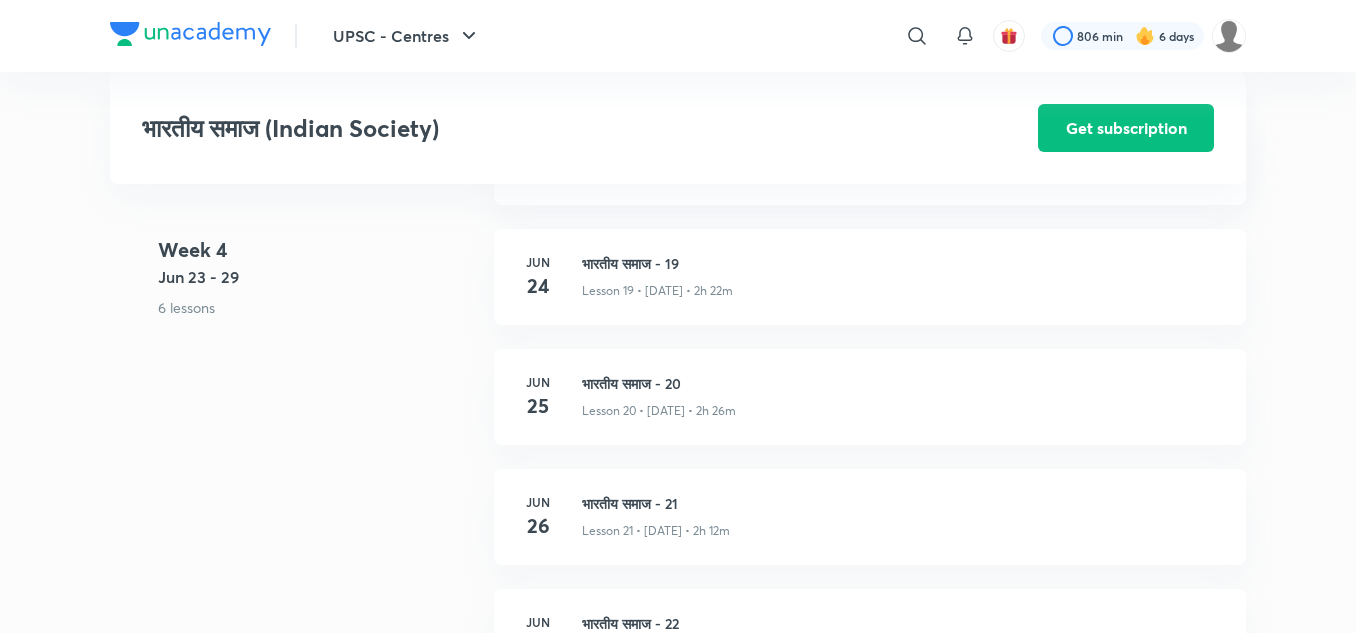 scroll, scrollTop: 3139, scrollLeft: 0, axis: vertical 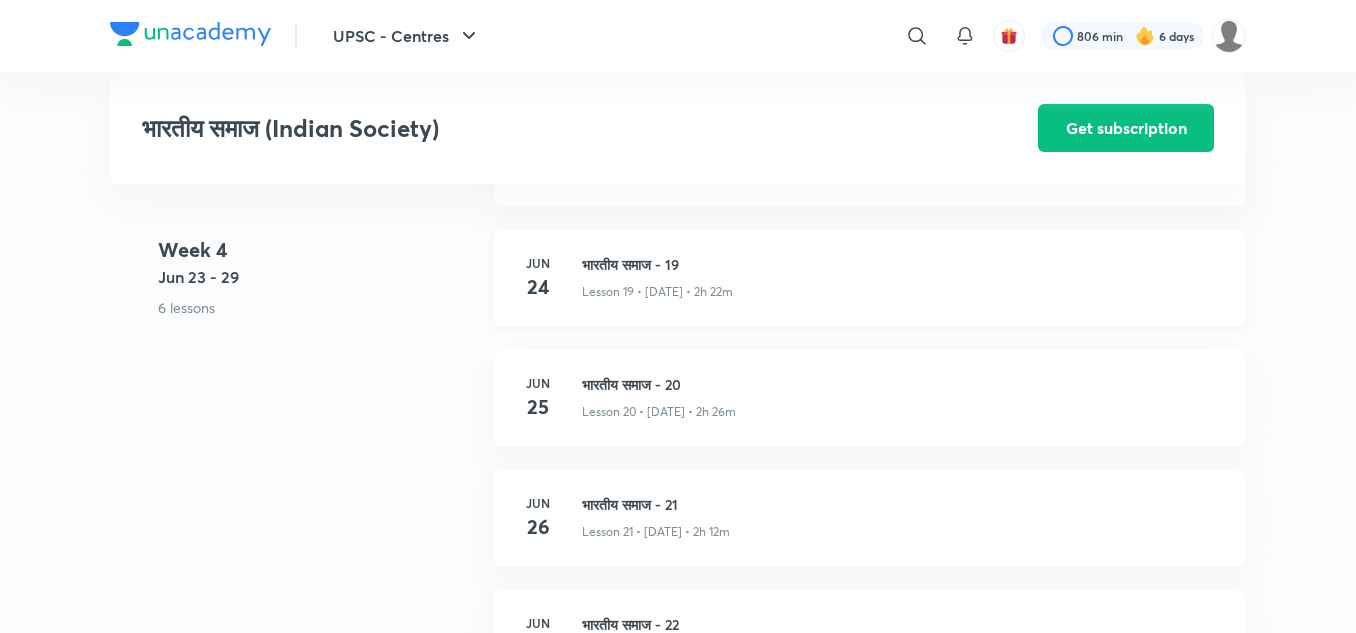 click on "भारतीय समाज - 19" at bounding box center (902, 264) 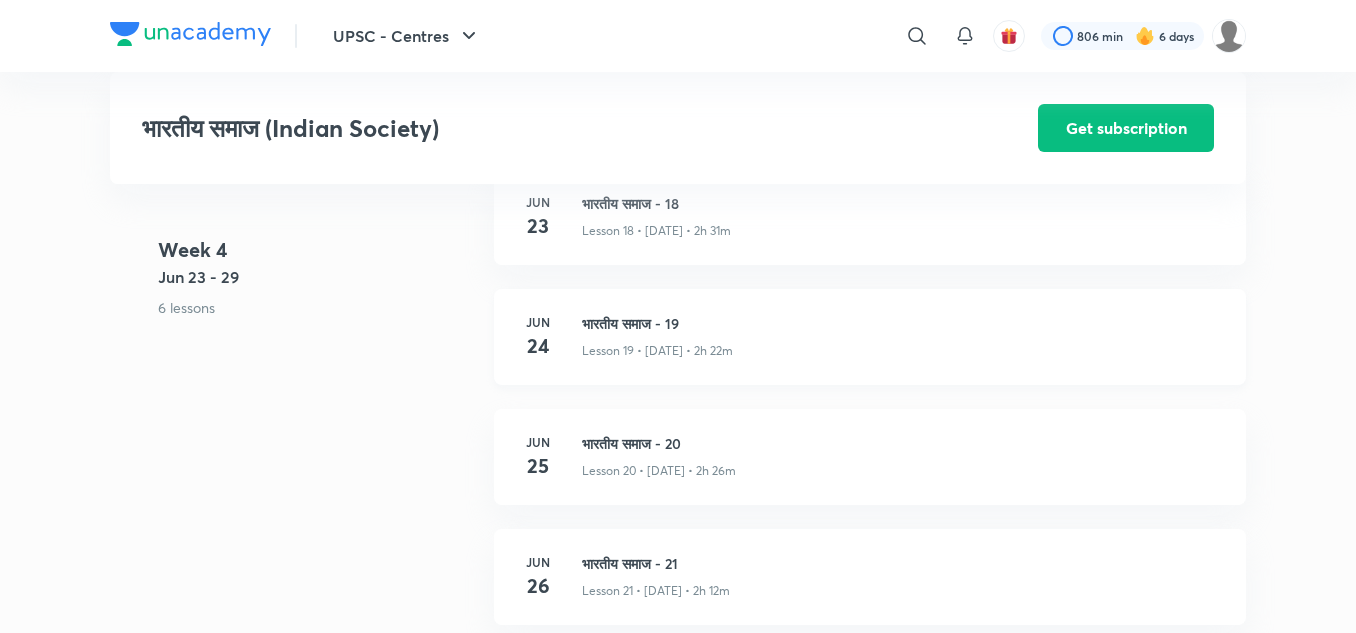 scroll, scrollTop: 3077, scrollLeft: 0, axis: vertical 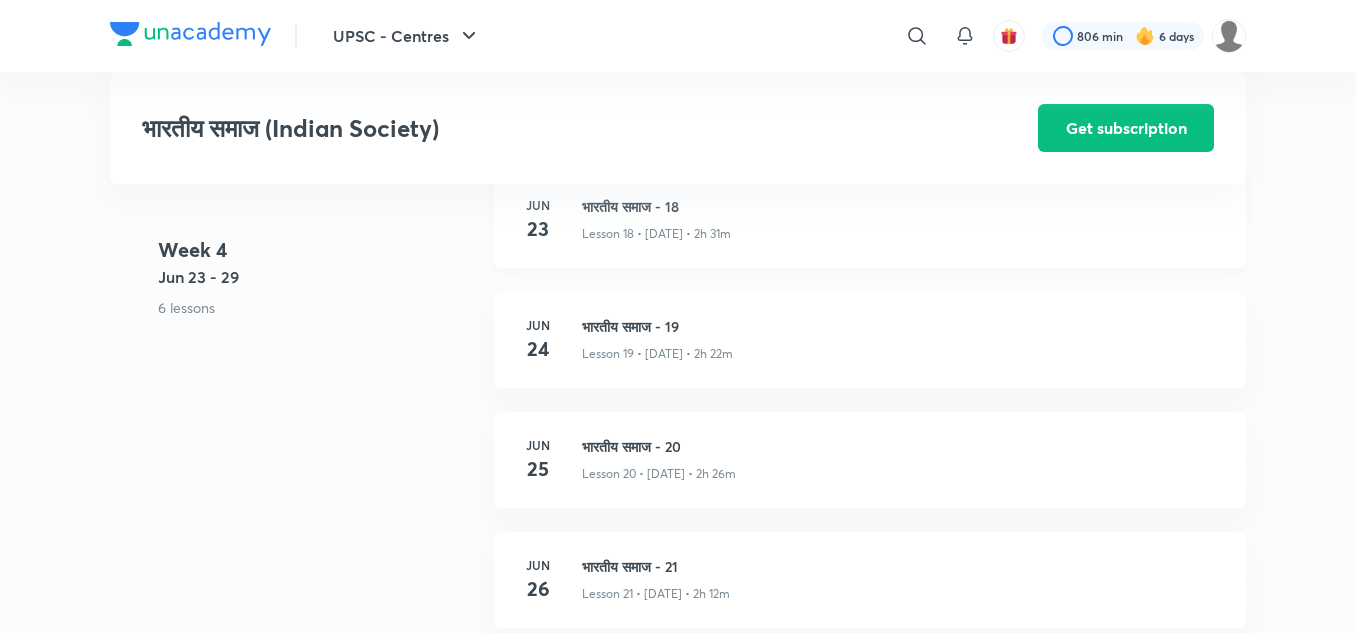 click on "भारतीय समाज - 18" at bounding box center (902, 206) 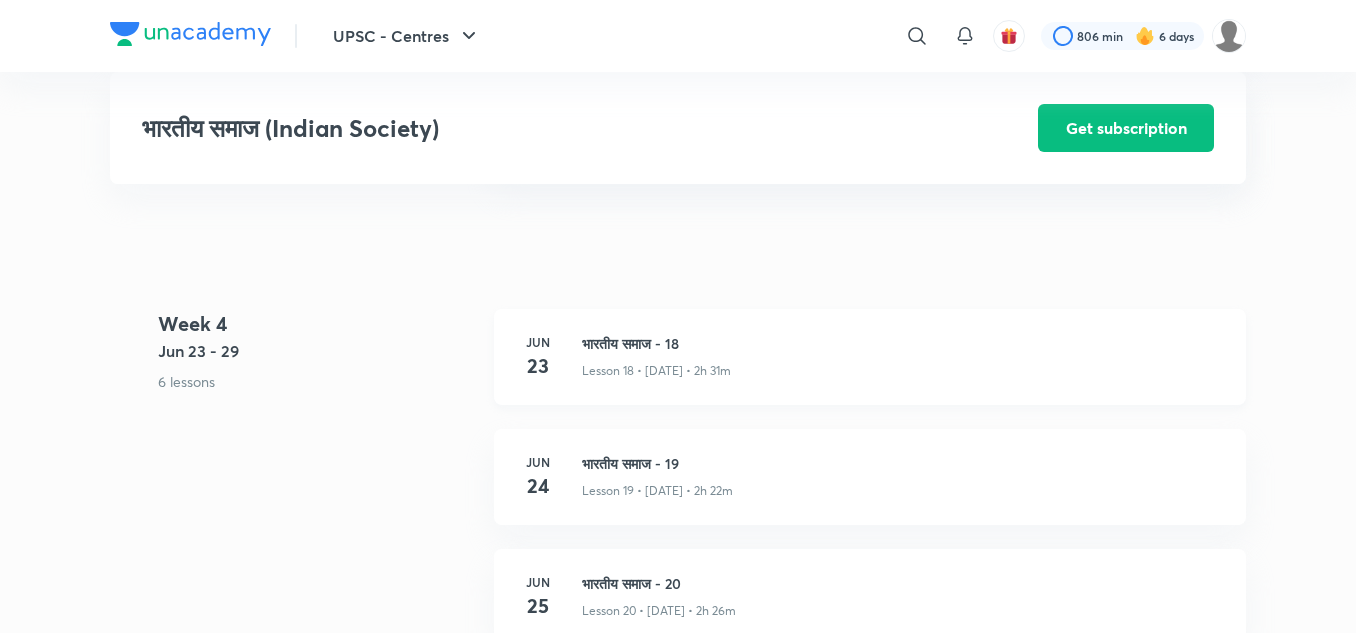scroll, scrollTop: 2931, scrollLeft: 0, axis: vertical 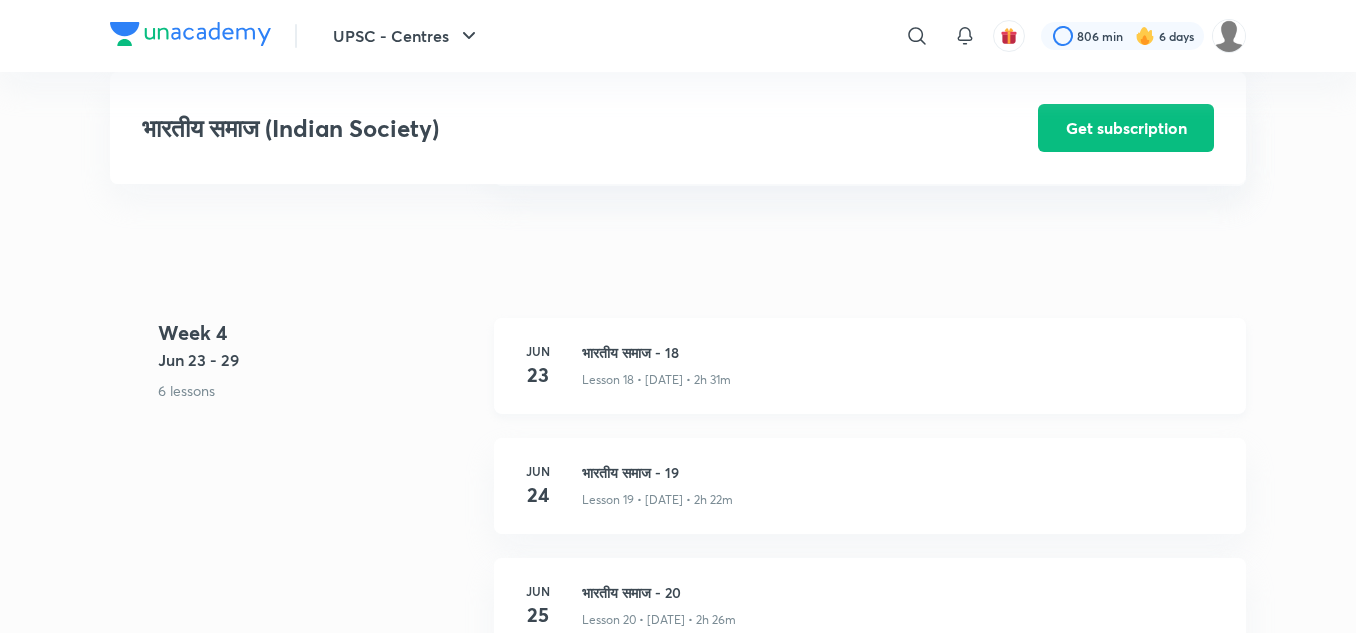 click on "भारतीय समाज - 18" at bounding box center [902, 352] 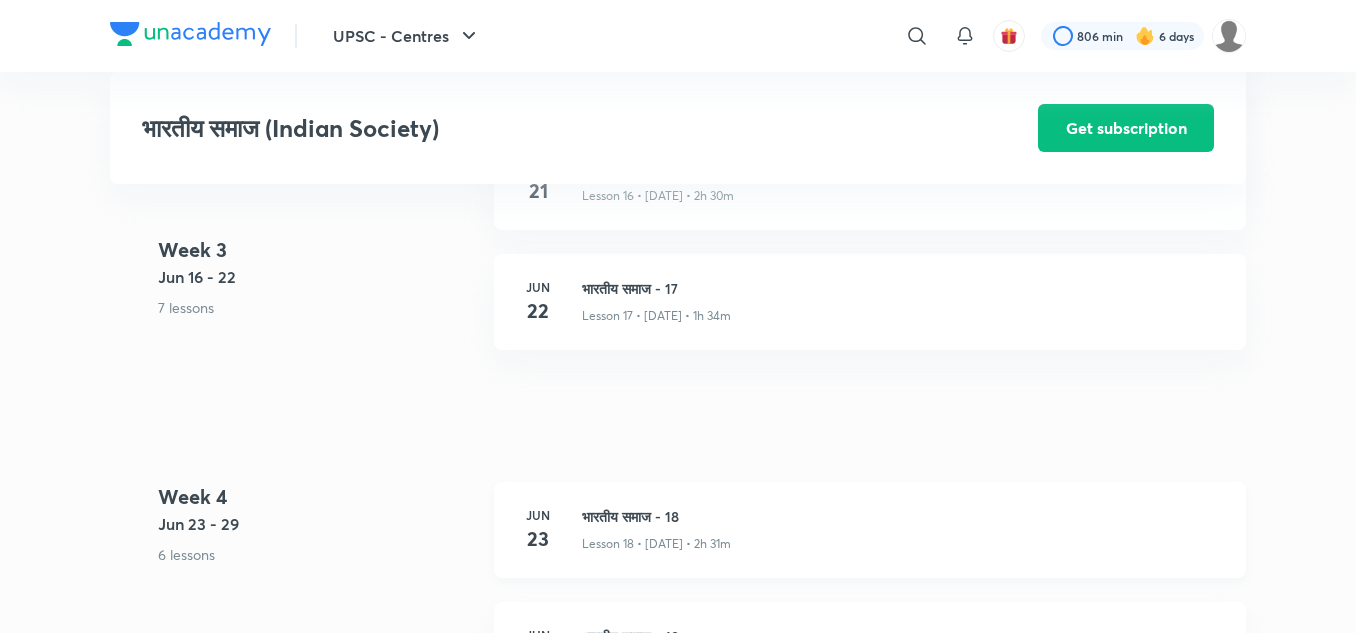 scroll, scrollTop: 2766, scrollLeft: 0, axis: vertical 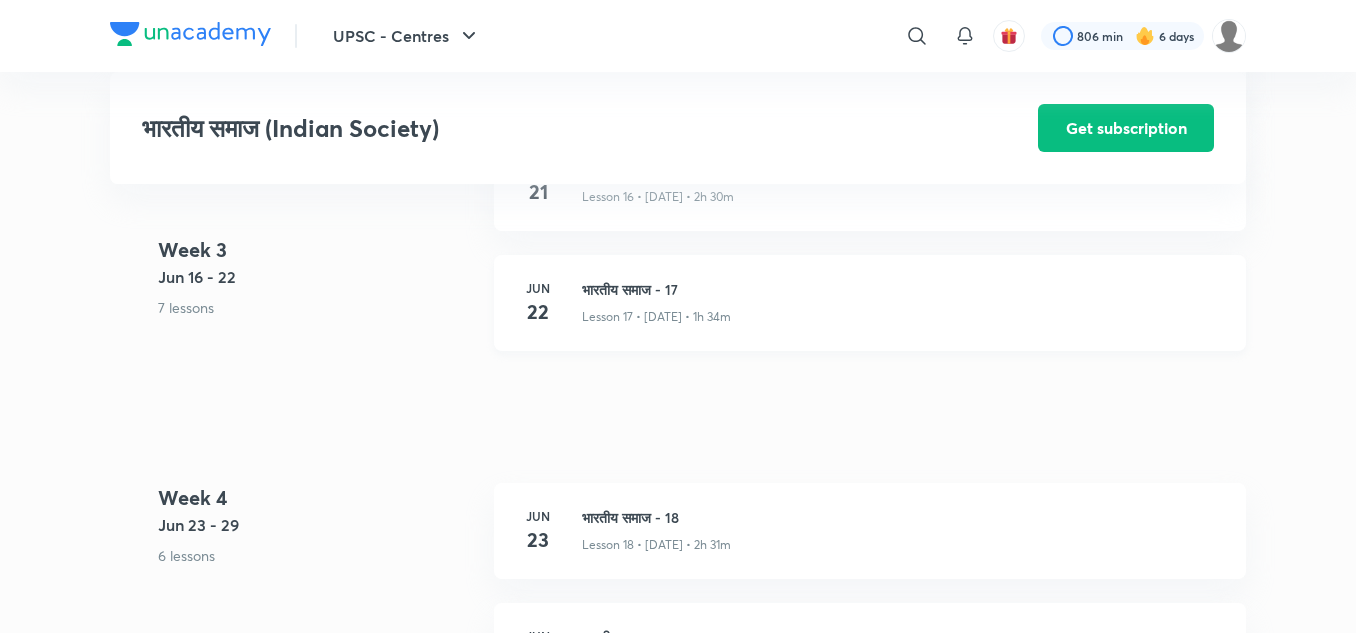 click on "भारतीय समाज - 17" at bounding box center (902, 289) 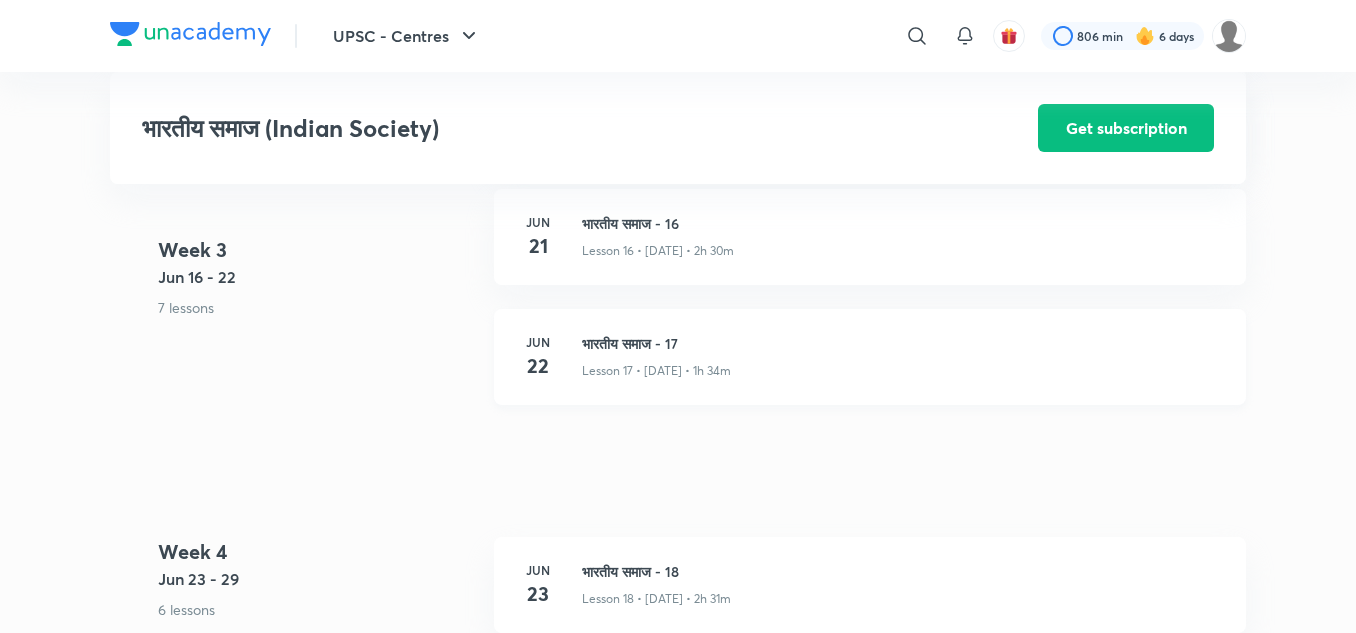 scroll, scrollTop: 2711, scrollLeft: 0, axis: vertical 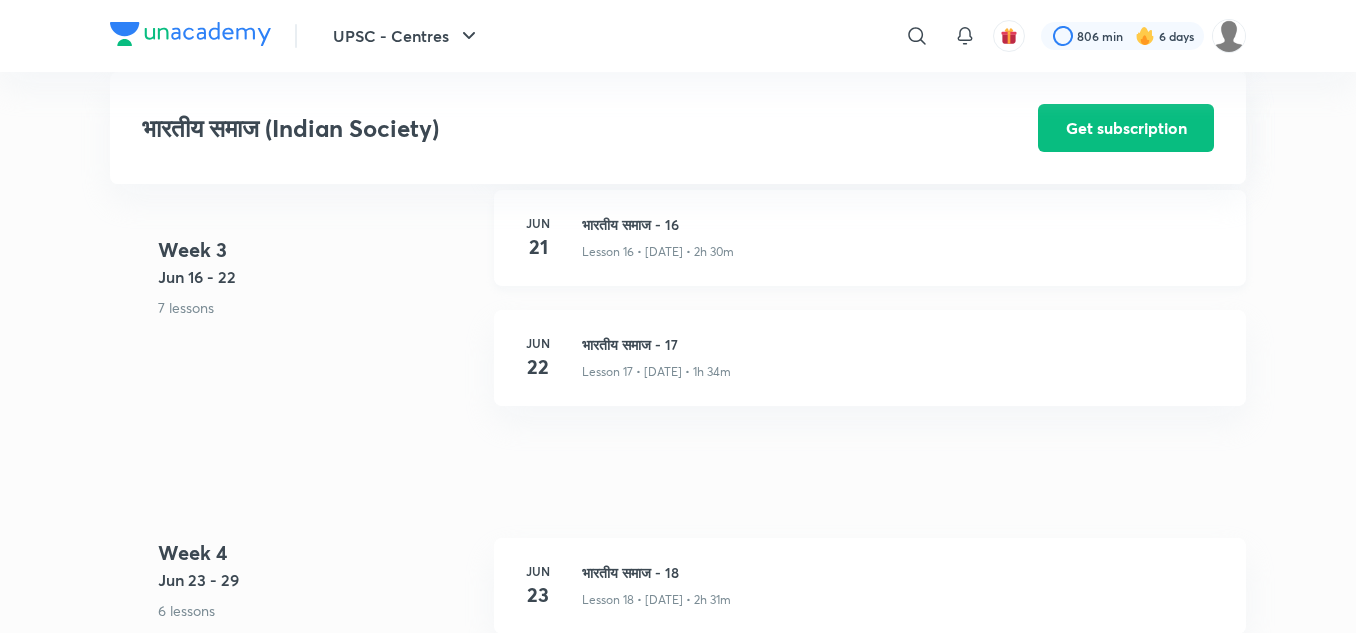 click on "भारतीय समाज - 16" at bounding box center [902, 224] 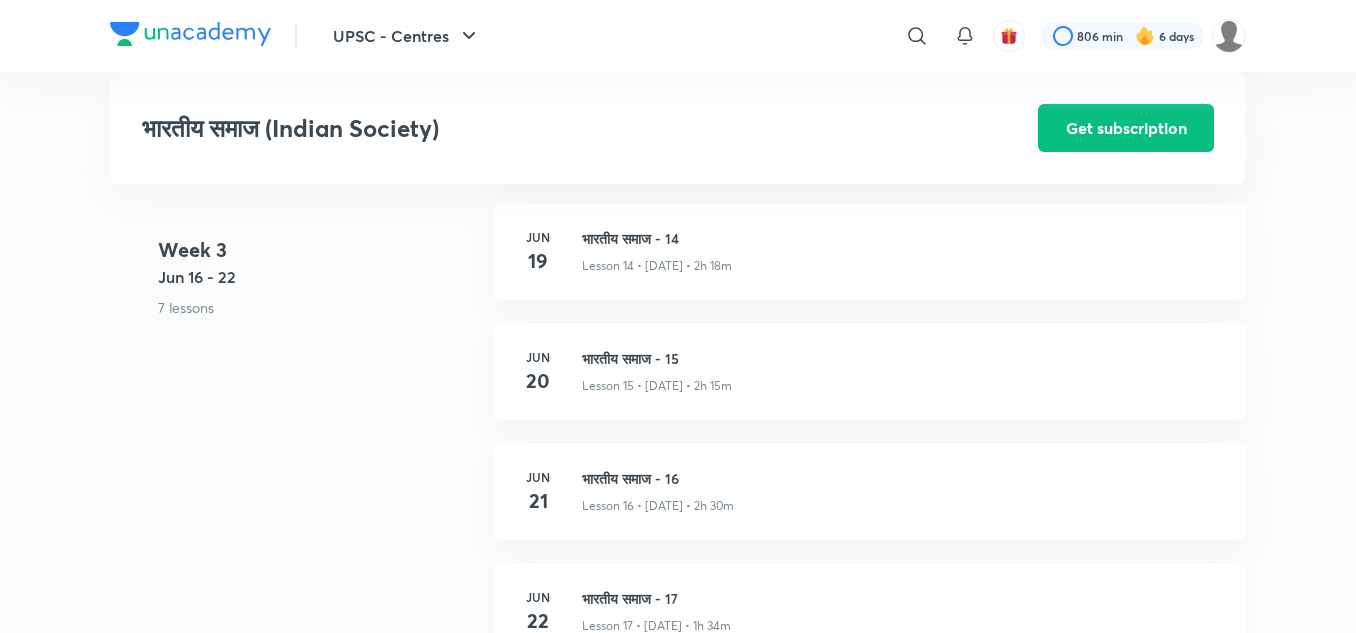 scroll, scrollTop: 2446, scrollLeft: 0, axis: vertical 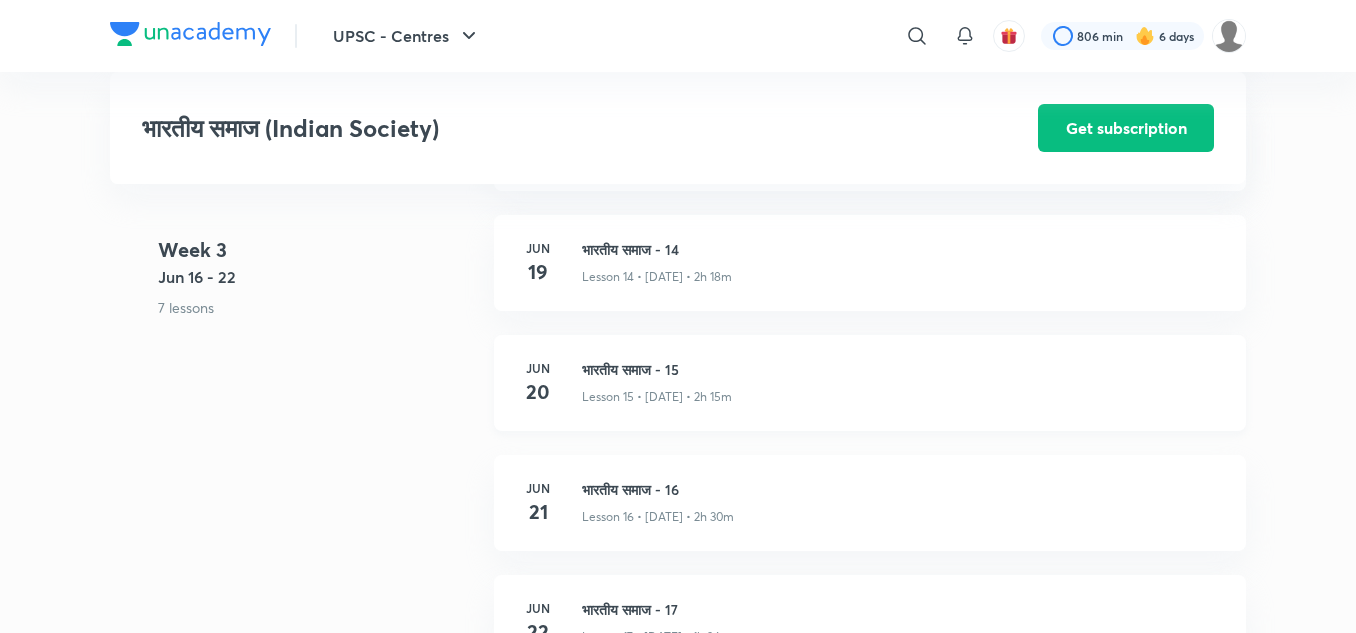 click on "भारतीय समाज - 15" at bounding box center (902, 369) 